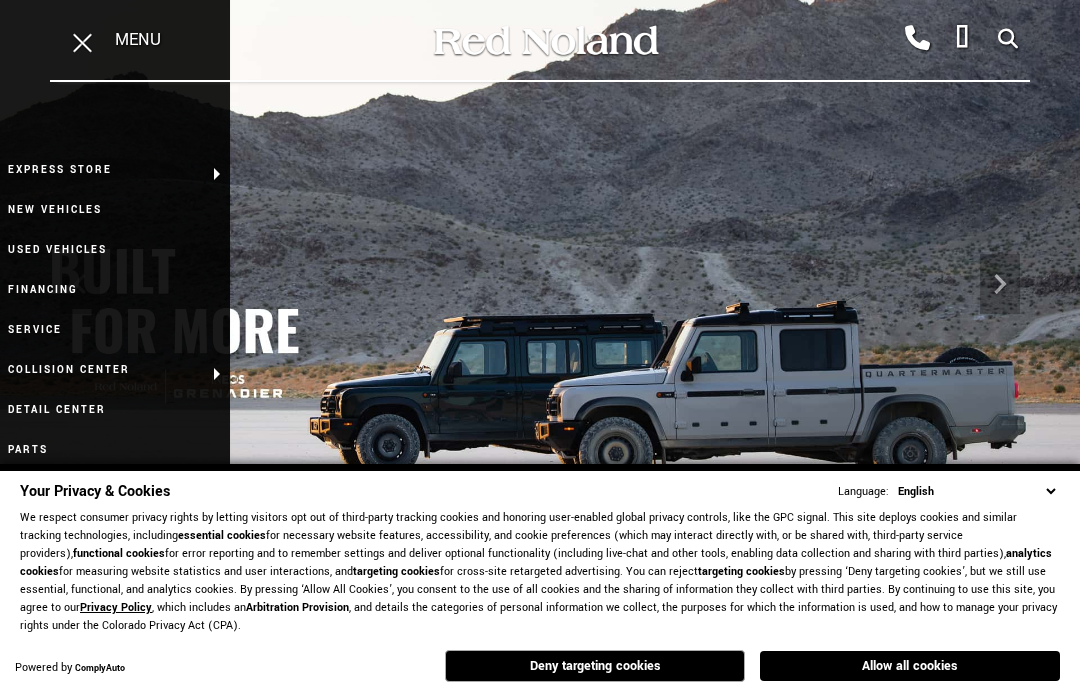 scroll, scrollTop: 0, scrollLeft: 0, axis: both 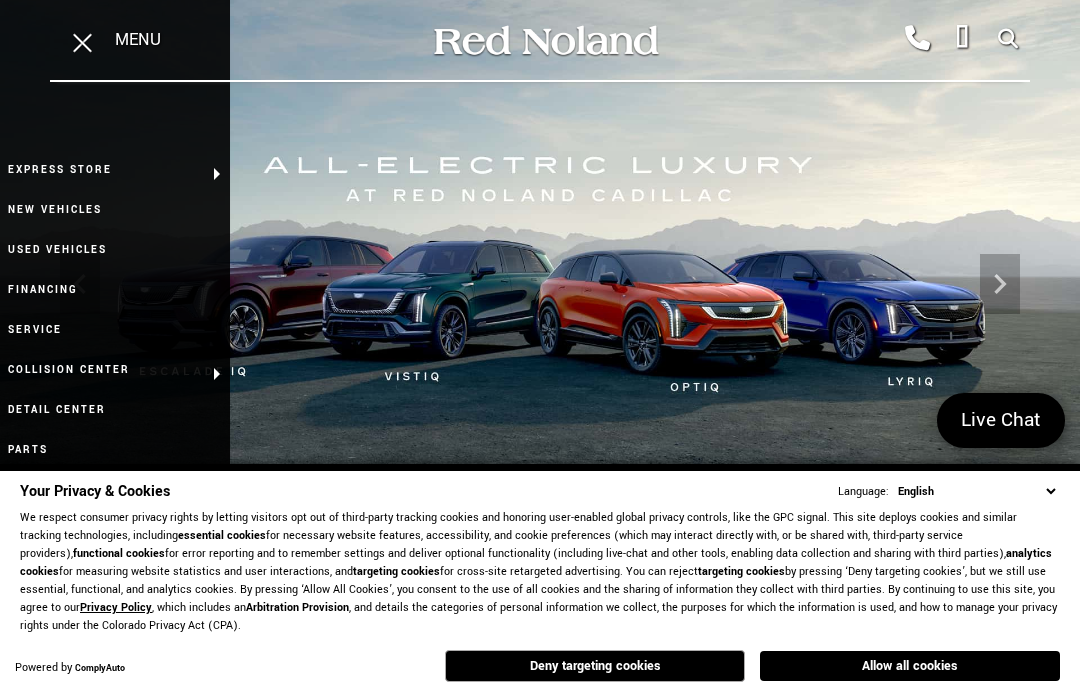 click on "Used Vehicles" at bounding box center (115, 250) 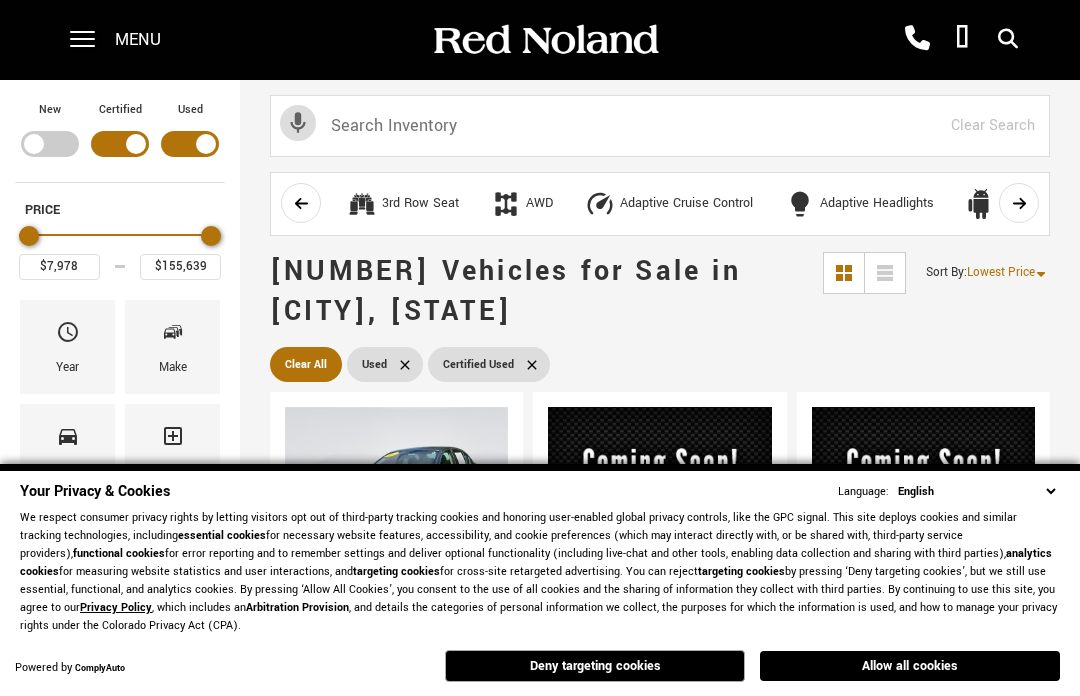 scroll, scrollTop: 0, scrollLeft: 0, axis: both 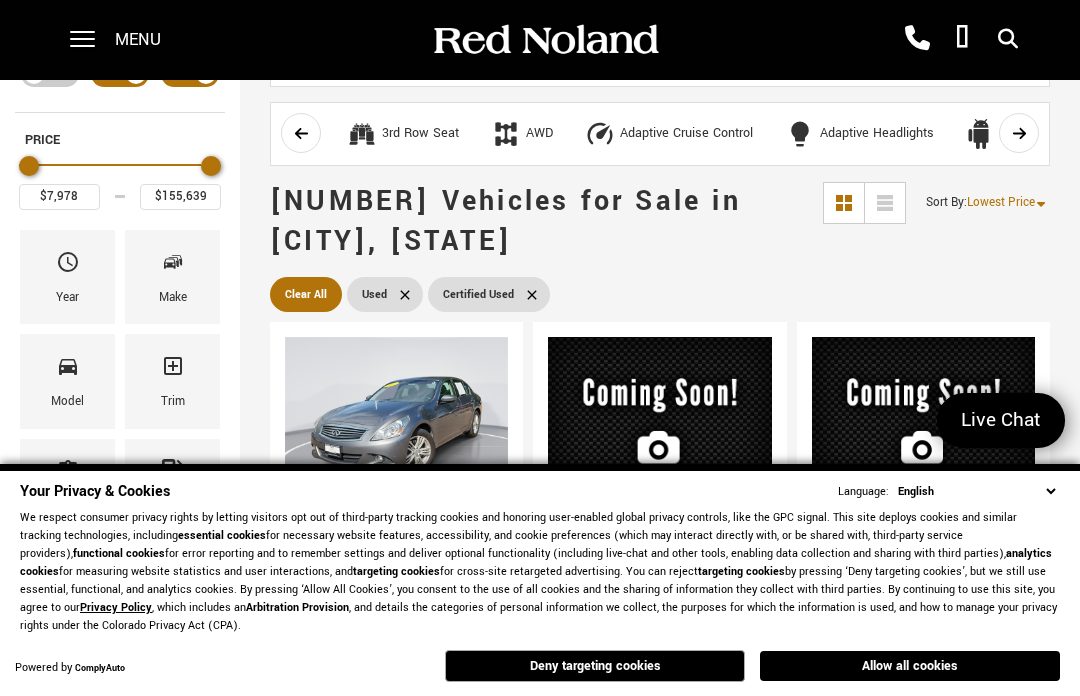click at bounding box center [68, 266] 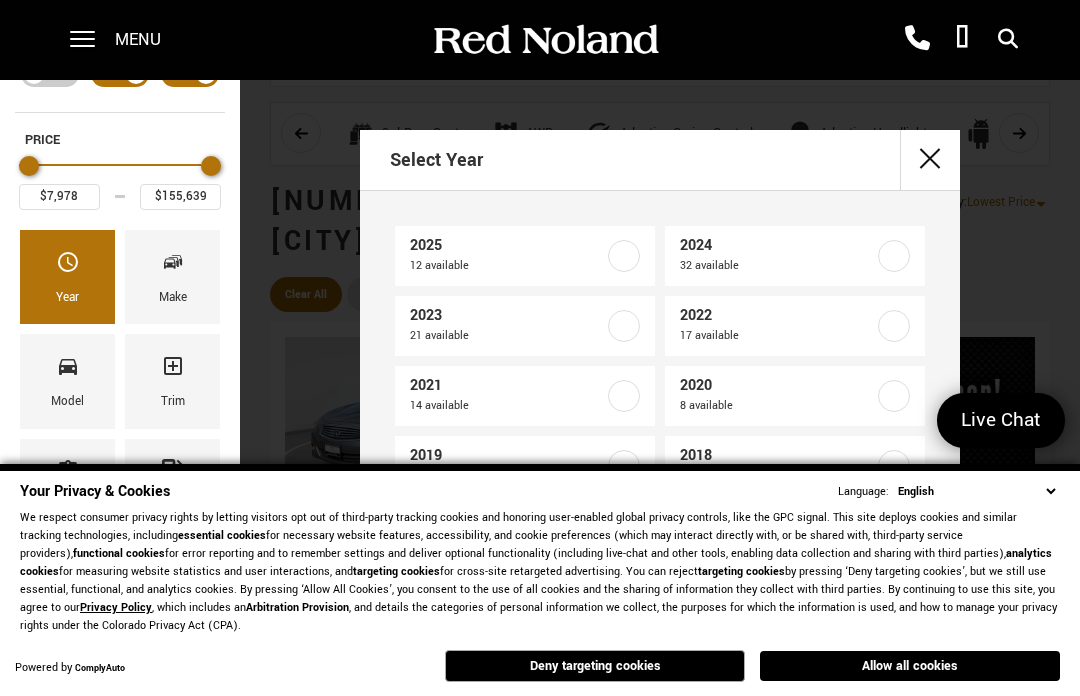 click at bounding box center (624, 466) 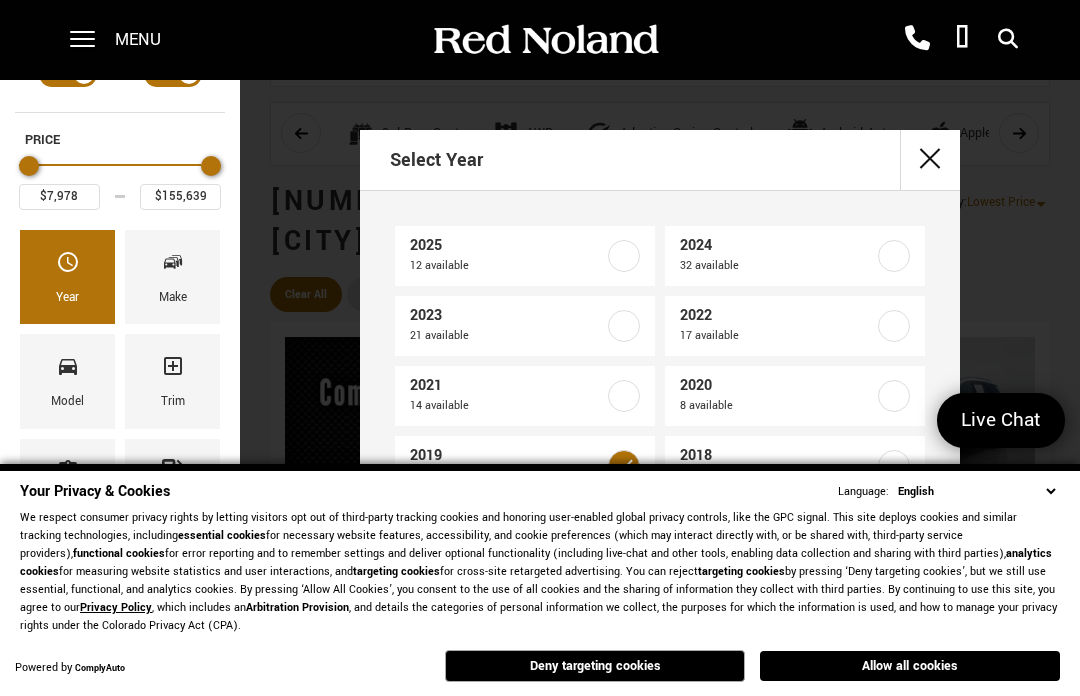type on "$17,684" 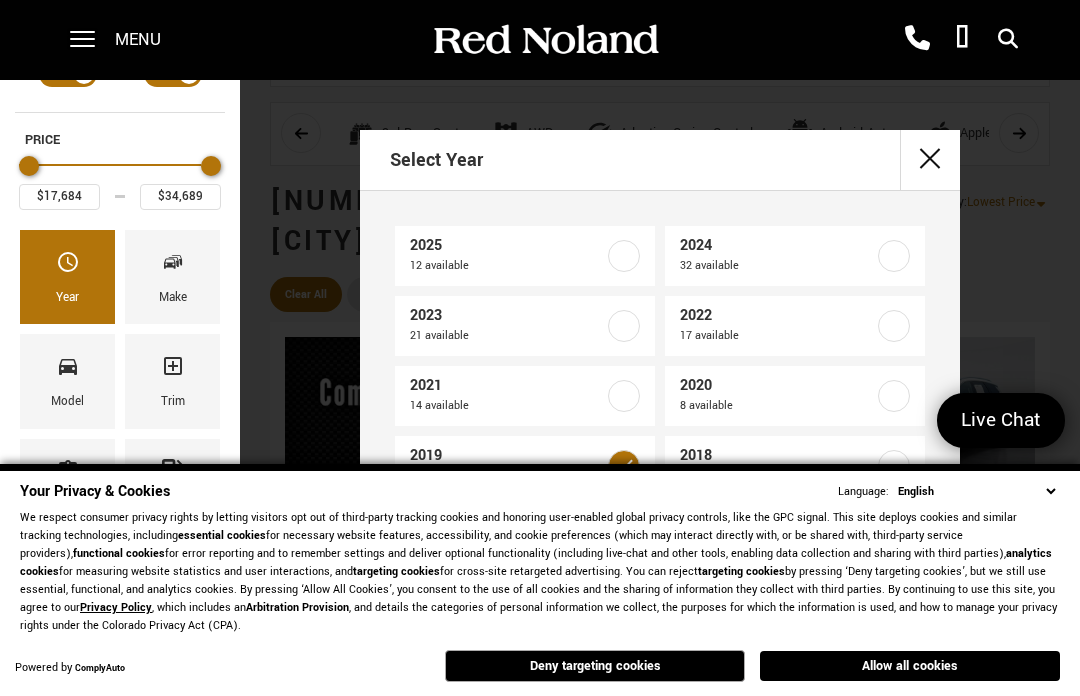 scroll, scrollTop: 0, scrollLeft: 0, axis: both 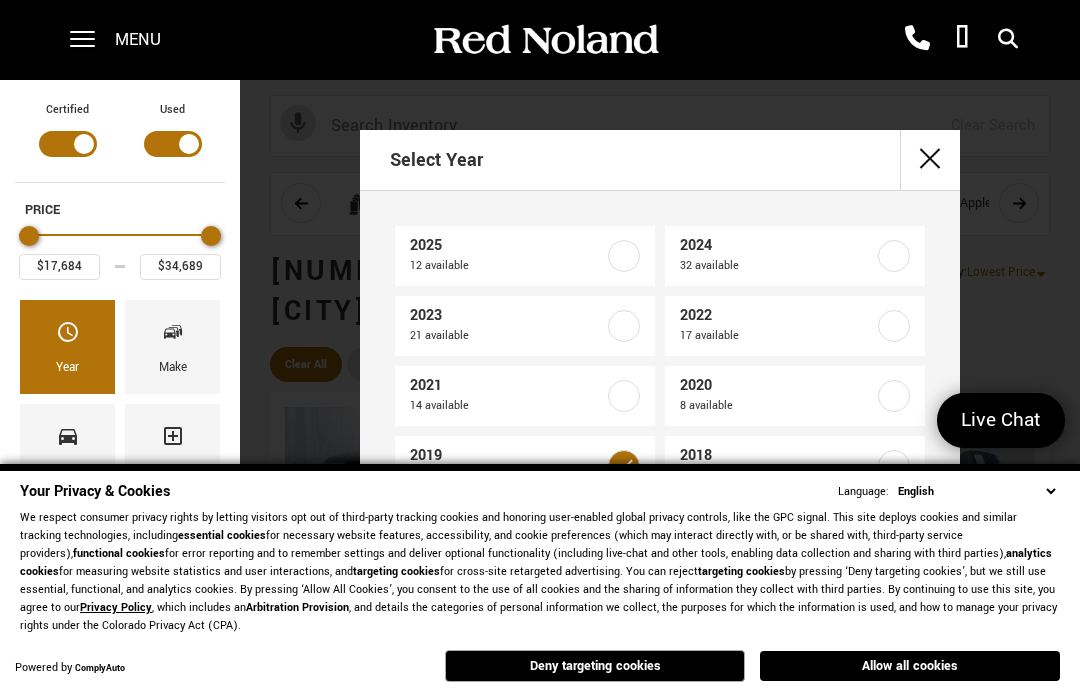 click at bounding box center (930, 160) 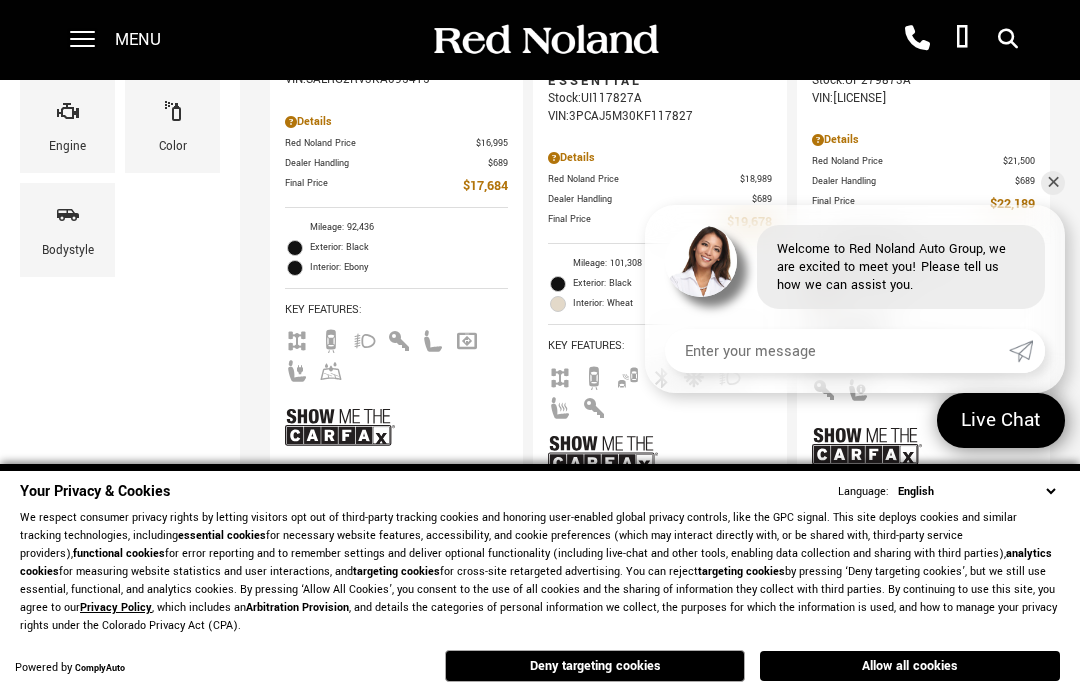 scroll, scrollTop: 660, scrollLeft: 0, axis: vertical 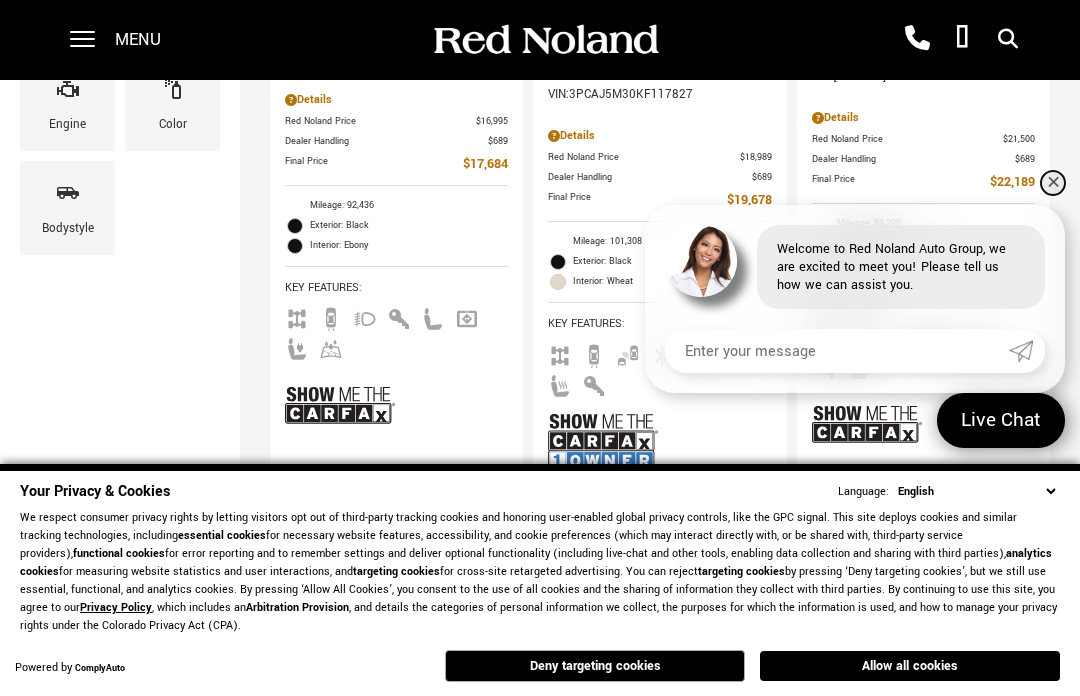 click on "✕" at bounding box center (1053, 183) 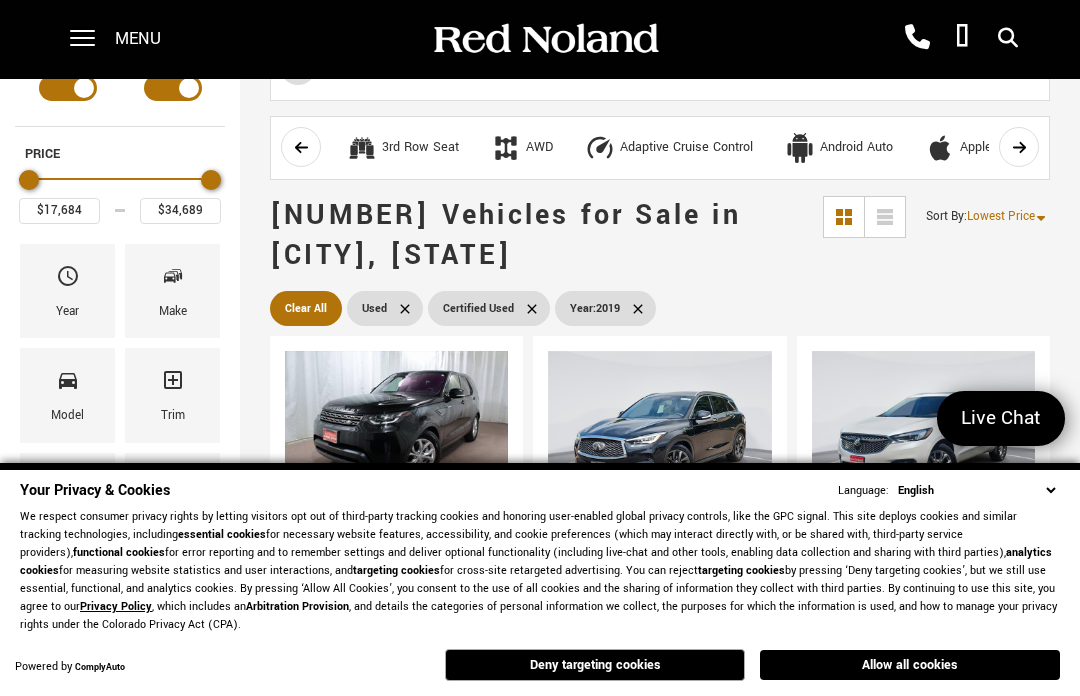 scroll, scrollTop: 56, scrollLeft: 0, axis: vertical 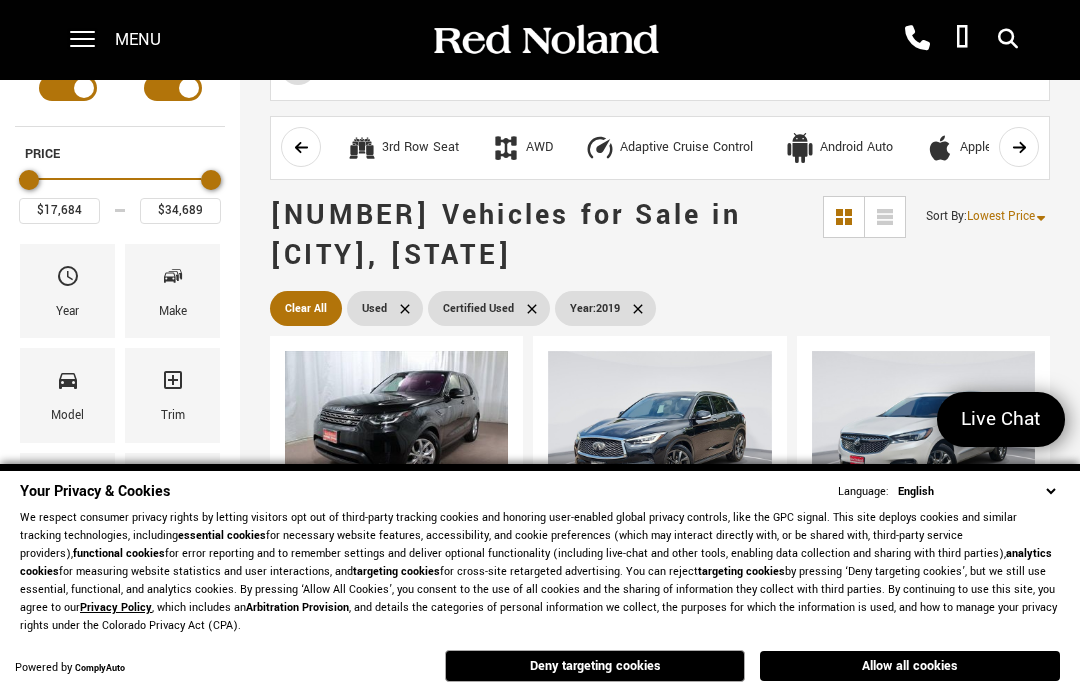 click on "Make" at bounding box center [173, 312] 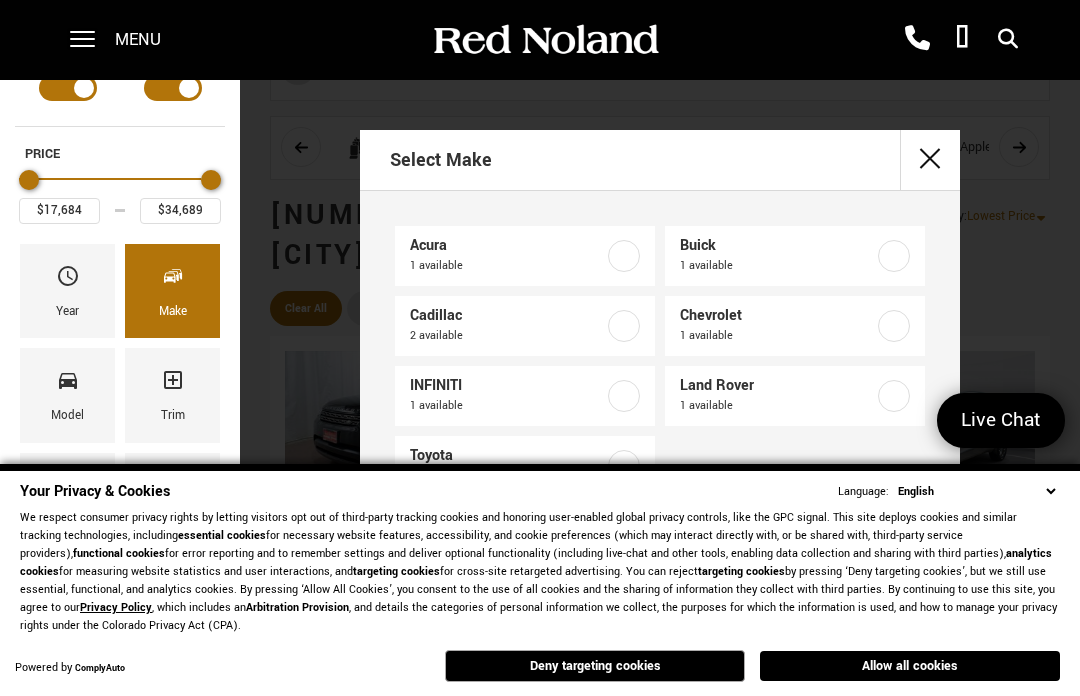 click at bounding box center (894, 326) 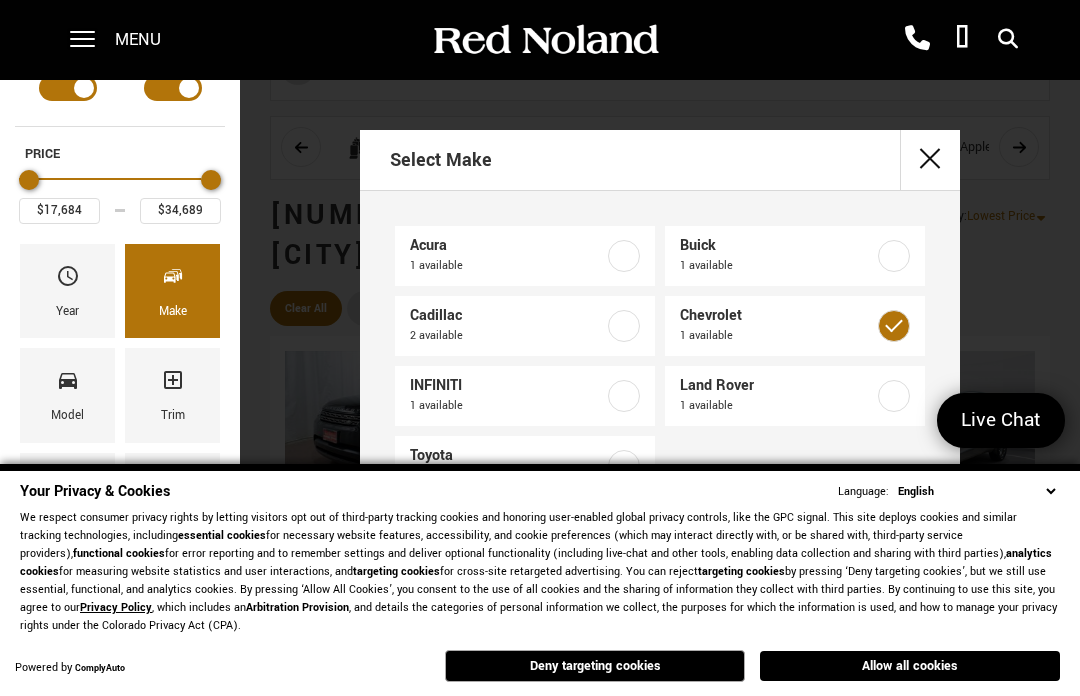 type on "$34,689" 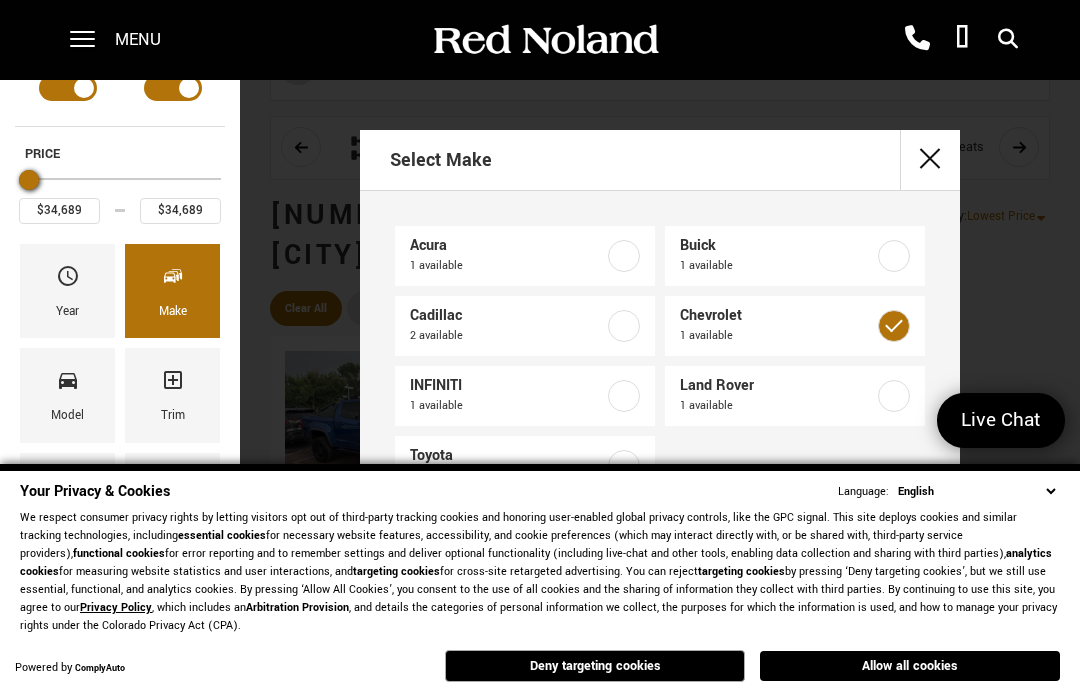 scroll, scrollTop: 10, scrollLeft: 0, axis: vertical 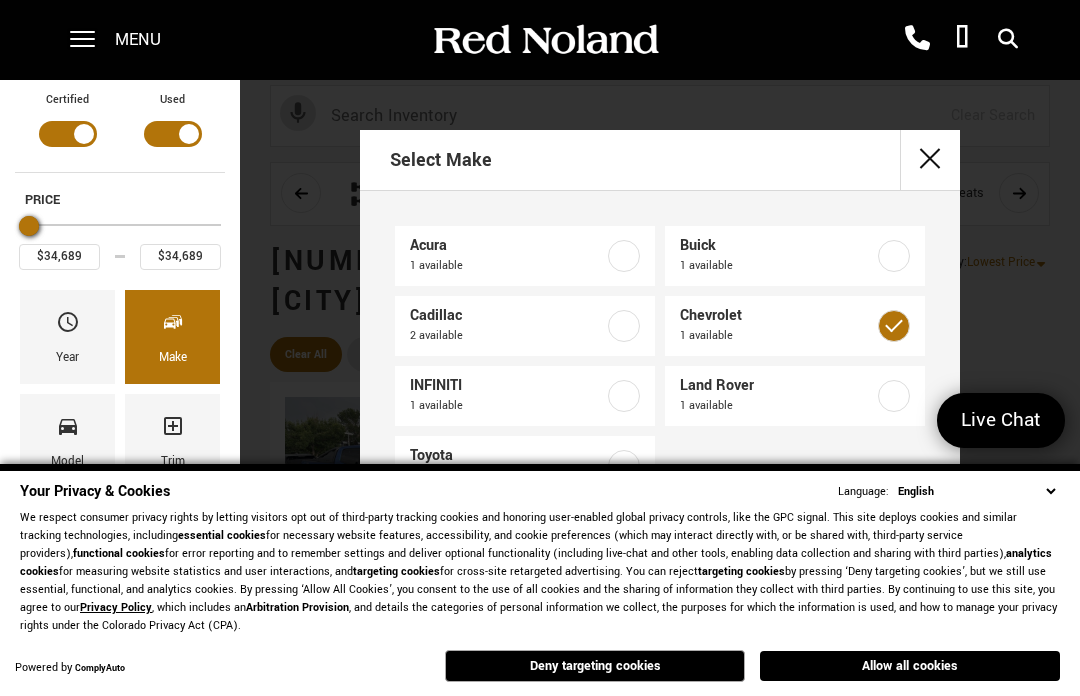 click at bounding box center (120, 226) 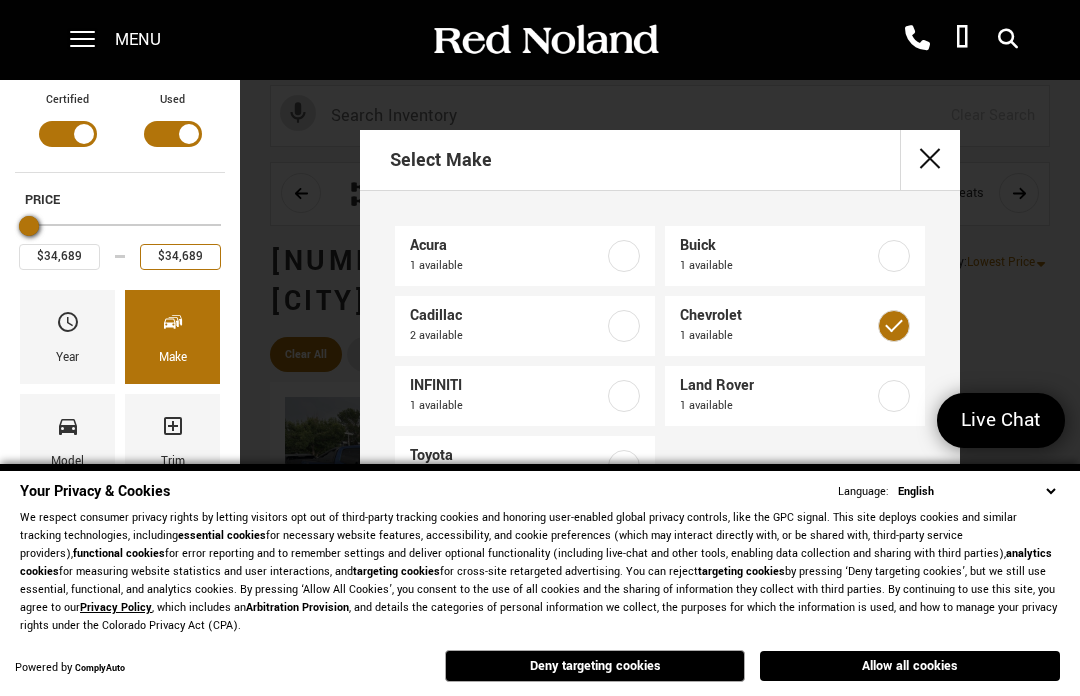click on "$34,689" at bounding box center [180, 257] 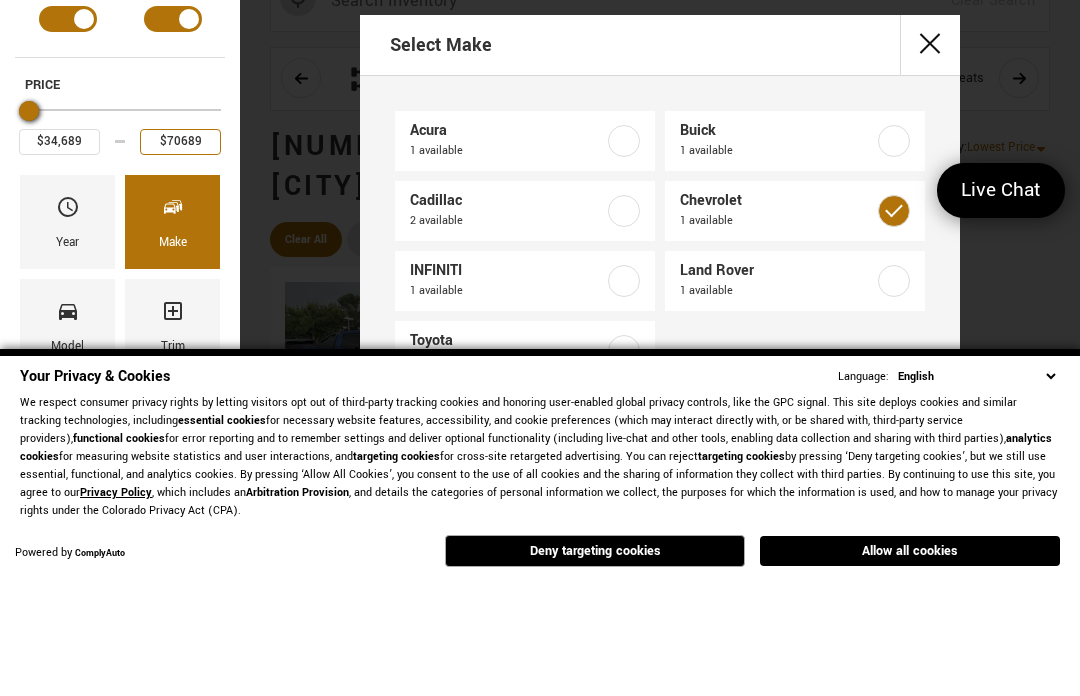 type on "$34,689" 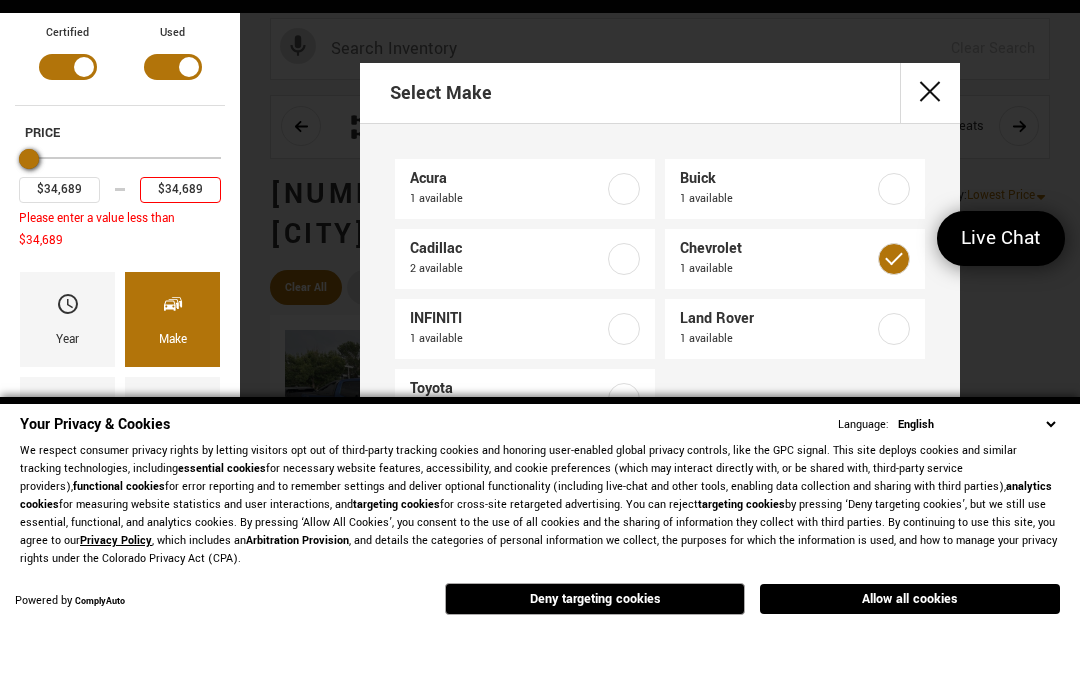 scroll, scrollTop: 0, scrollLeft: 0, axis: both 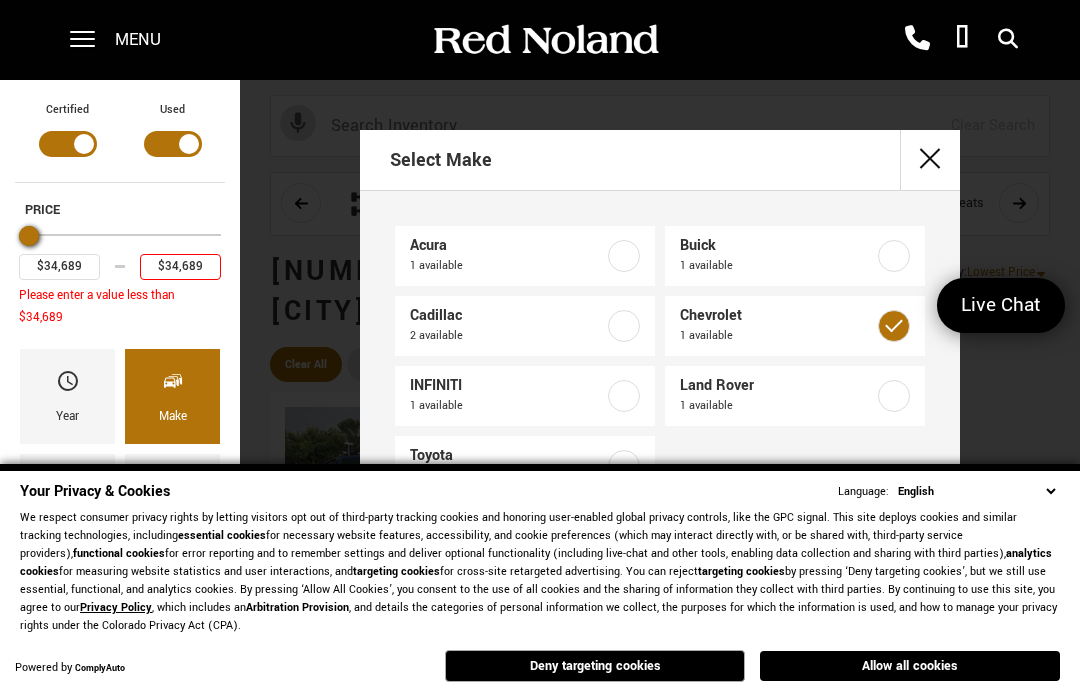 click at bounding box center [82, 40] 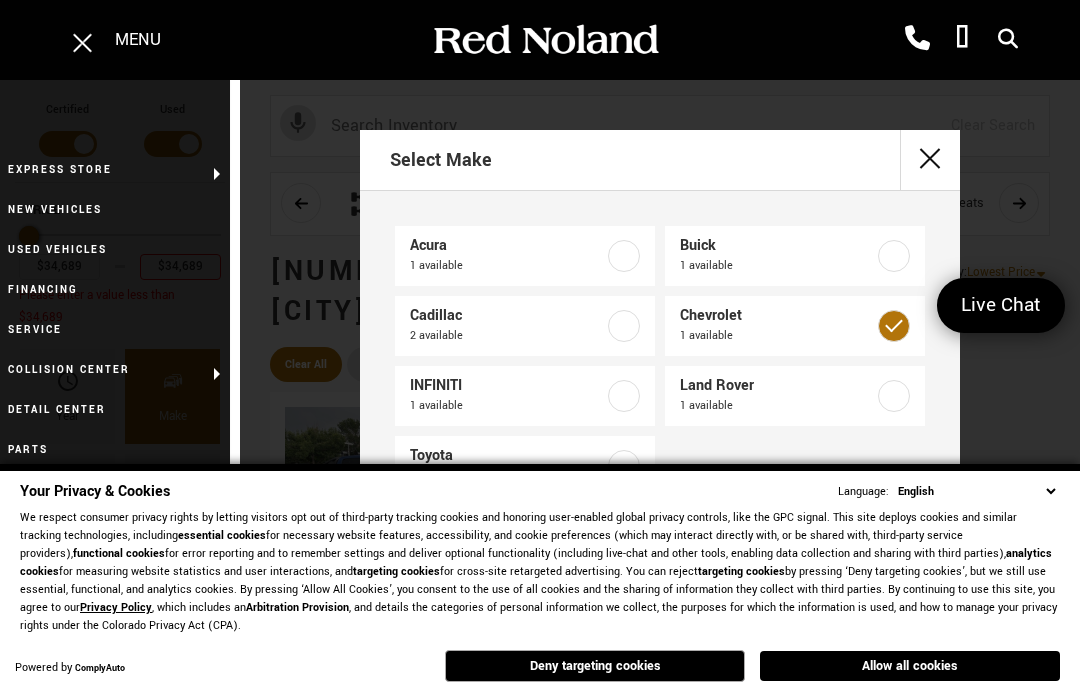 click on "Used Vehicles" at bounding box center (115, 250) 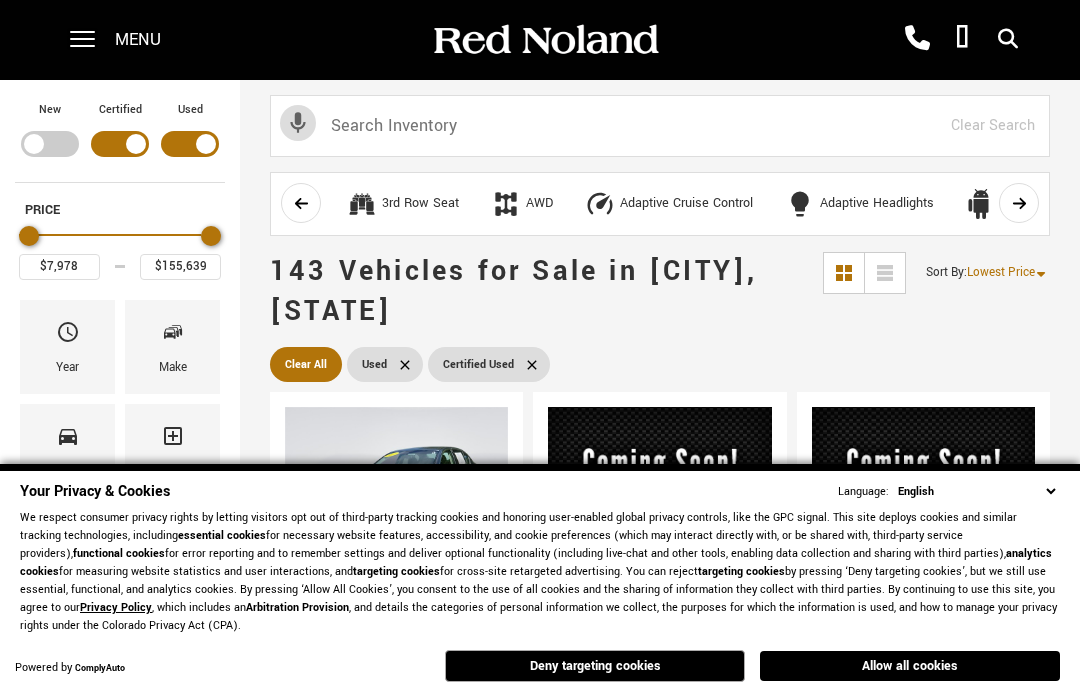 scroll, scrollTop: 0, scrollLeft: 0, axis: both 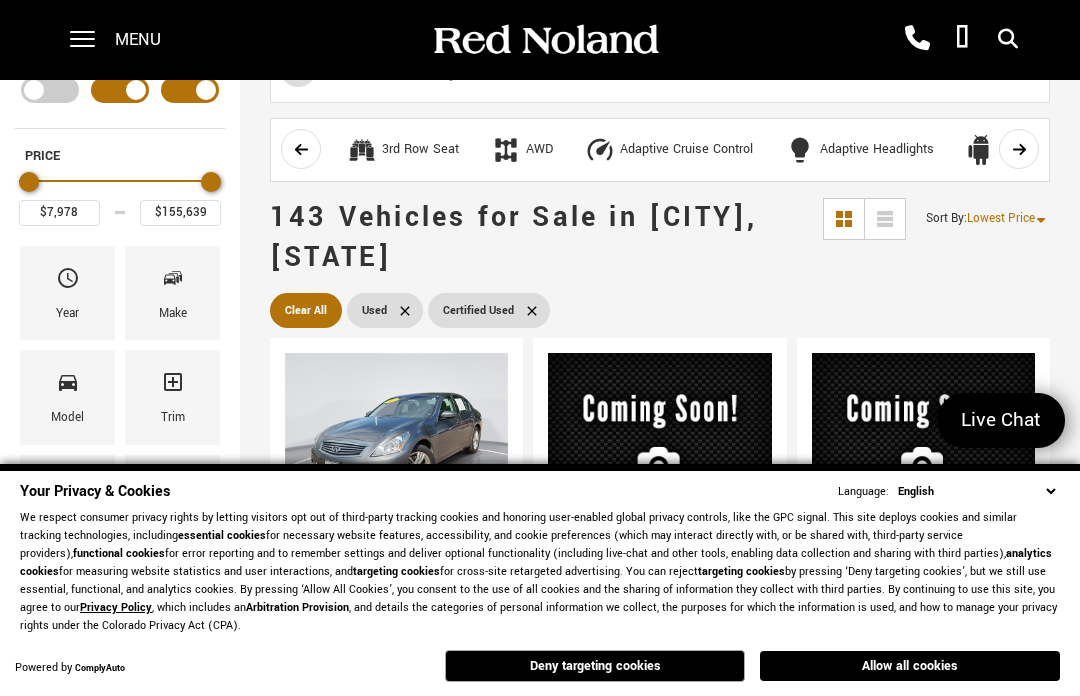 click at bounding box center [173, 282] 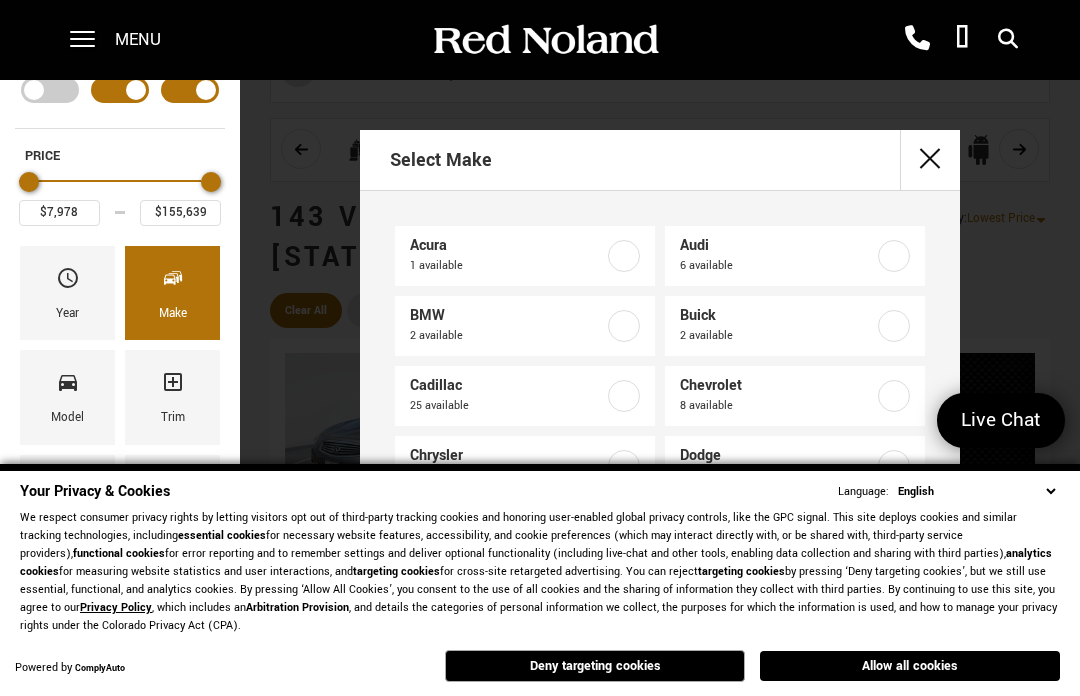 click at bounding box center (894, 396) 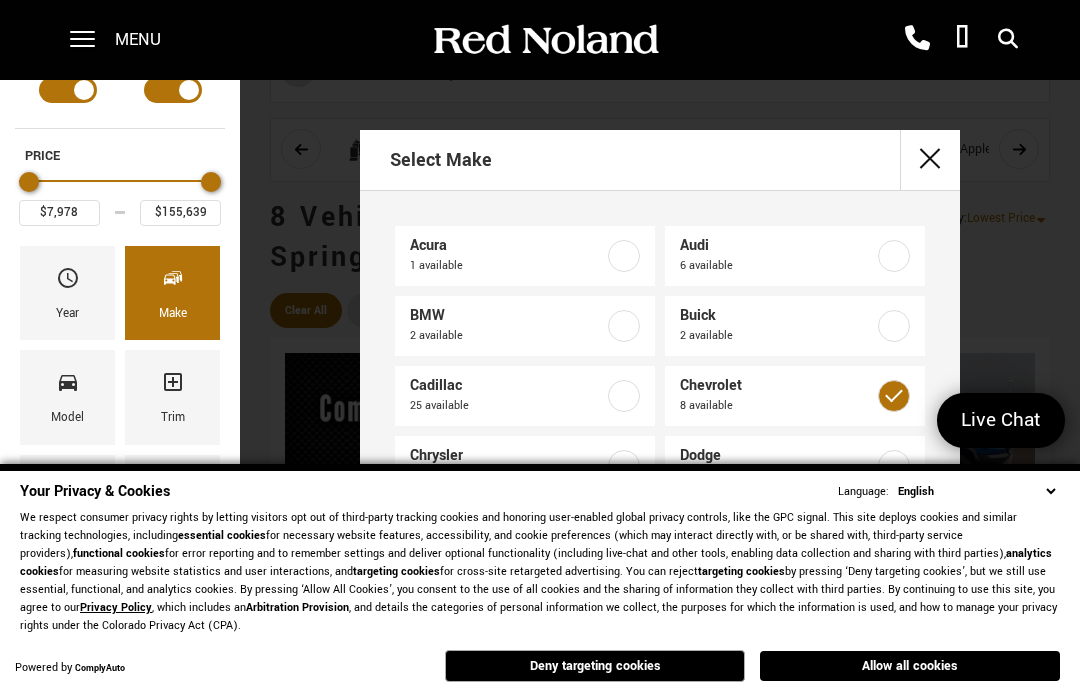 type on "$21,189" 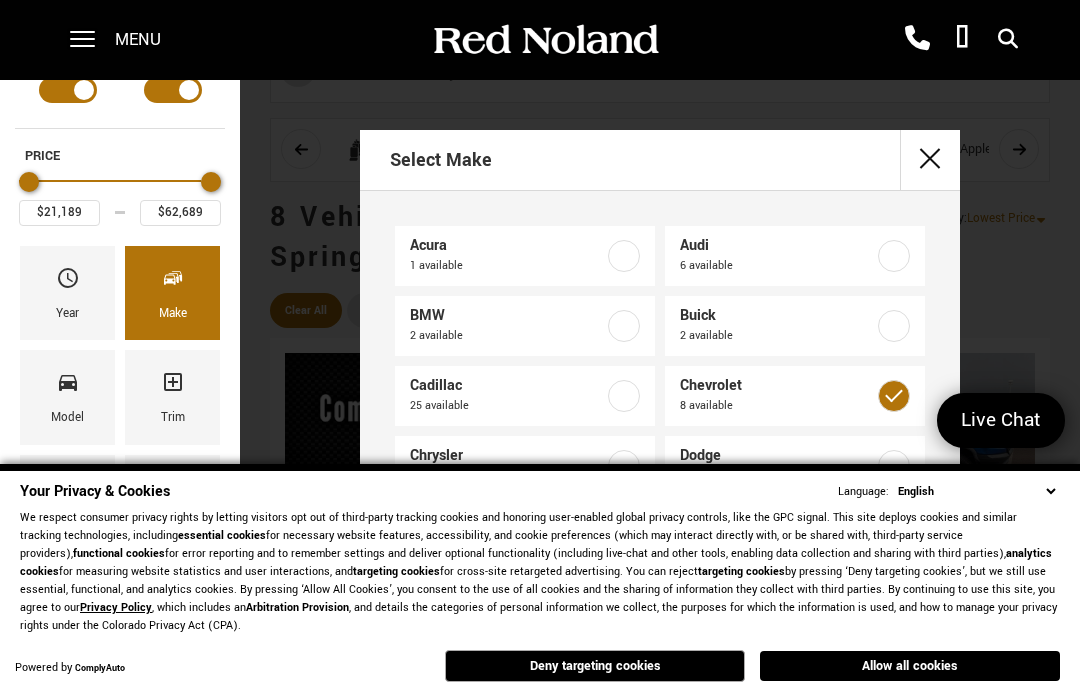 scroll, scrollTop: 0, scrollLeft: 0, axis: both 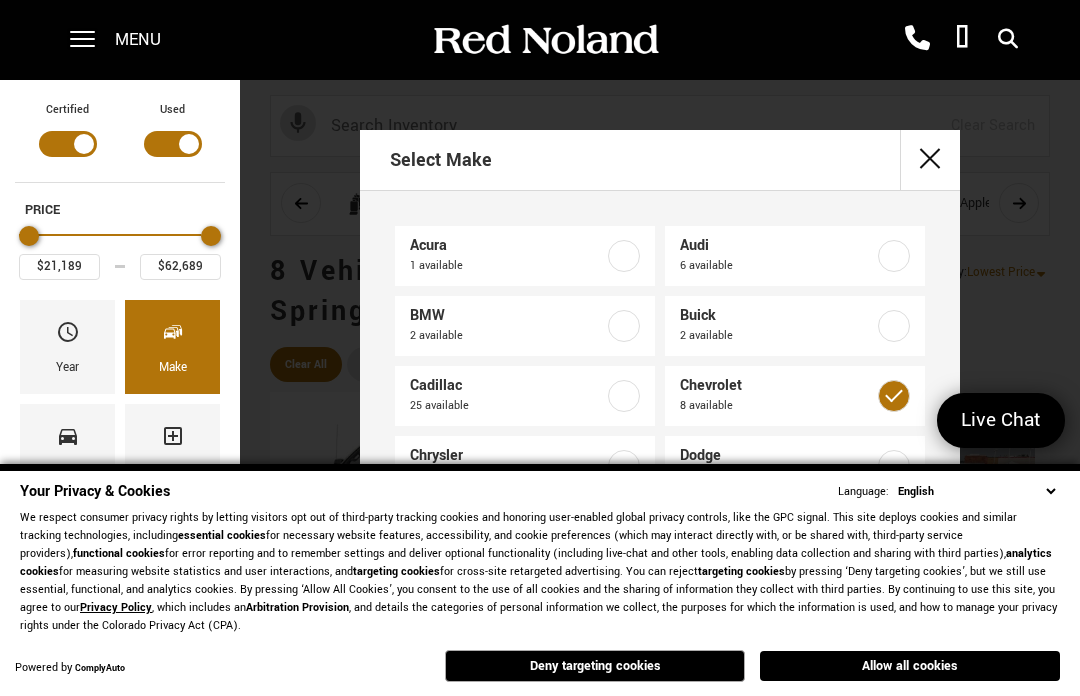 click on "Acura 1   available Audi 6   available BMW 2   available Buick 2   available Cadillac 25   available Chevrolet 8   available Chrysler 1   available Dodge 1   available Ford 11   available GMC 4   available Honda 6   available Hyundai 1   available INEOS 12   available INFINITI 10   available Jeep 7   available Kia 1   available Land Rover 16   available Lexus 6   available Mercedes-Benz 2   available Porsche 1   available Ram 5   available Subaru 2   available Toyota 12   available Volkswagen 1   available" at bounding box center [660, 349] 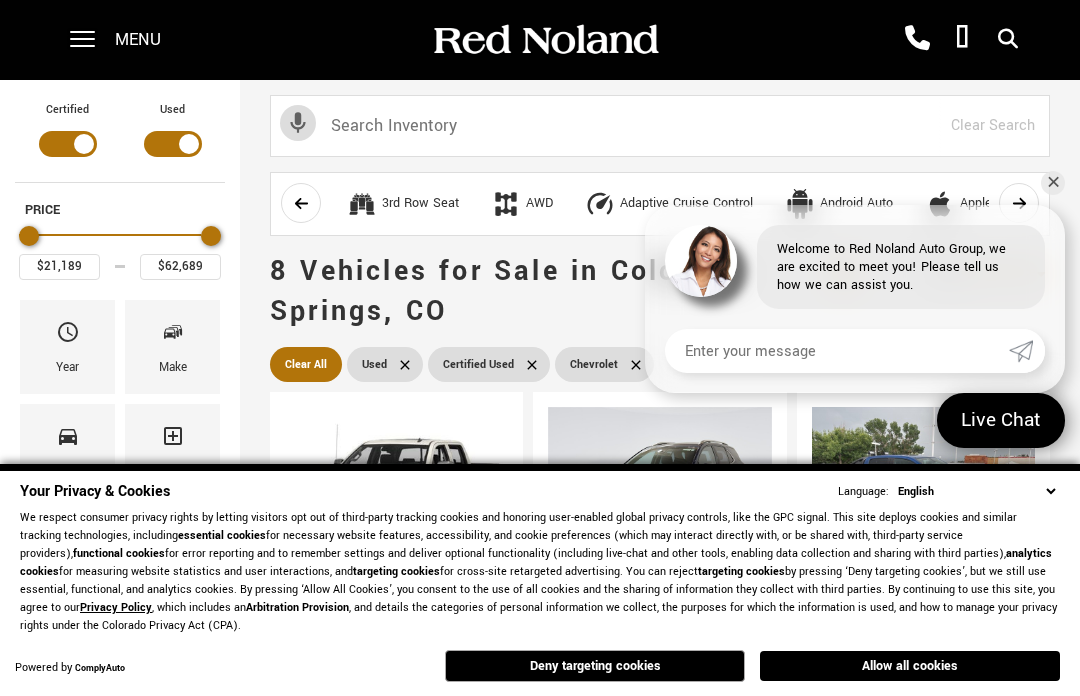 scroll, scrollTop: 0, scrollLeft: 0, axis: both 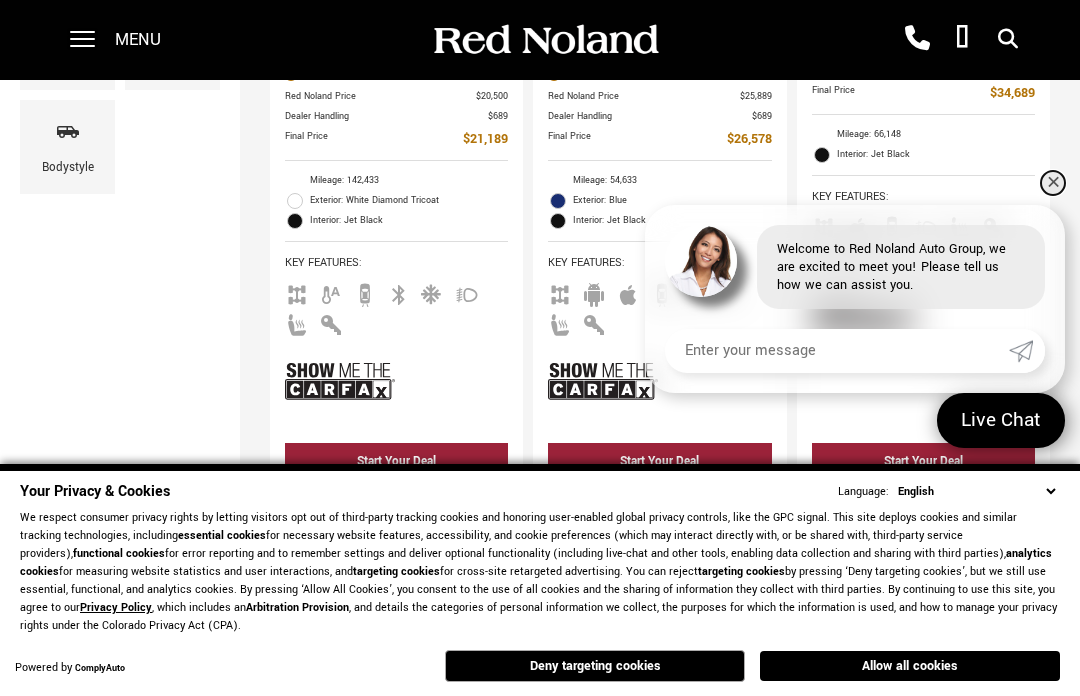 click on "✕" at bounding box center (1053, 183) 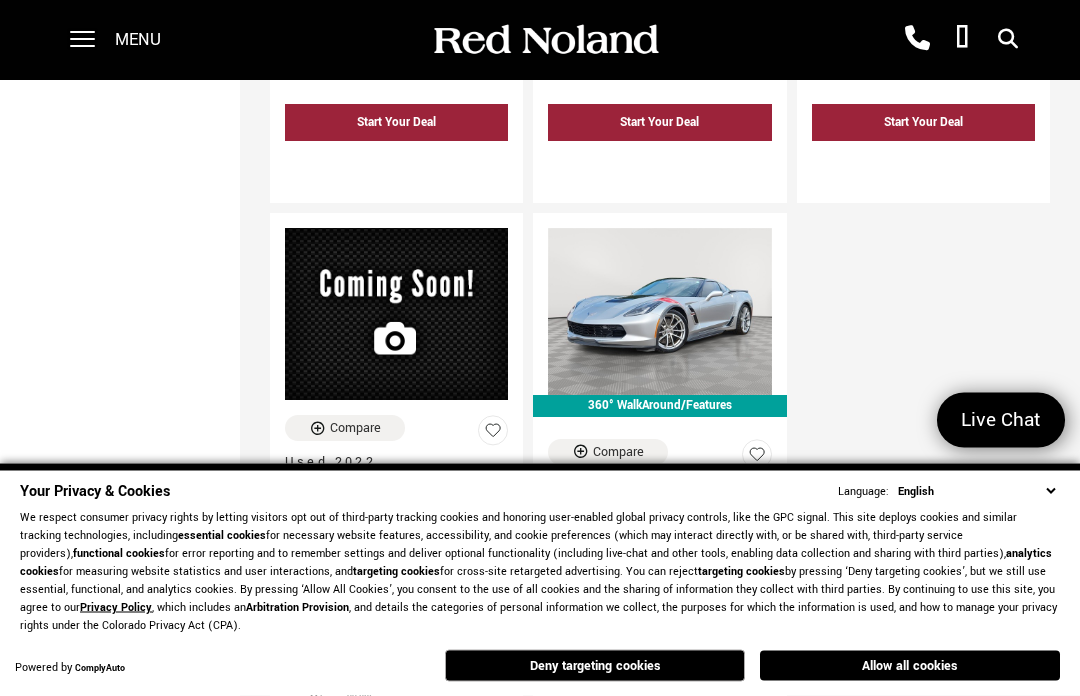 scroll, scrollTop: 2082, scrollLeft: 0, axis: vertical 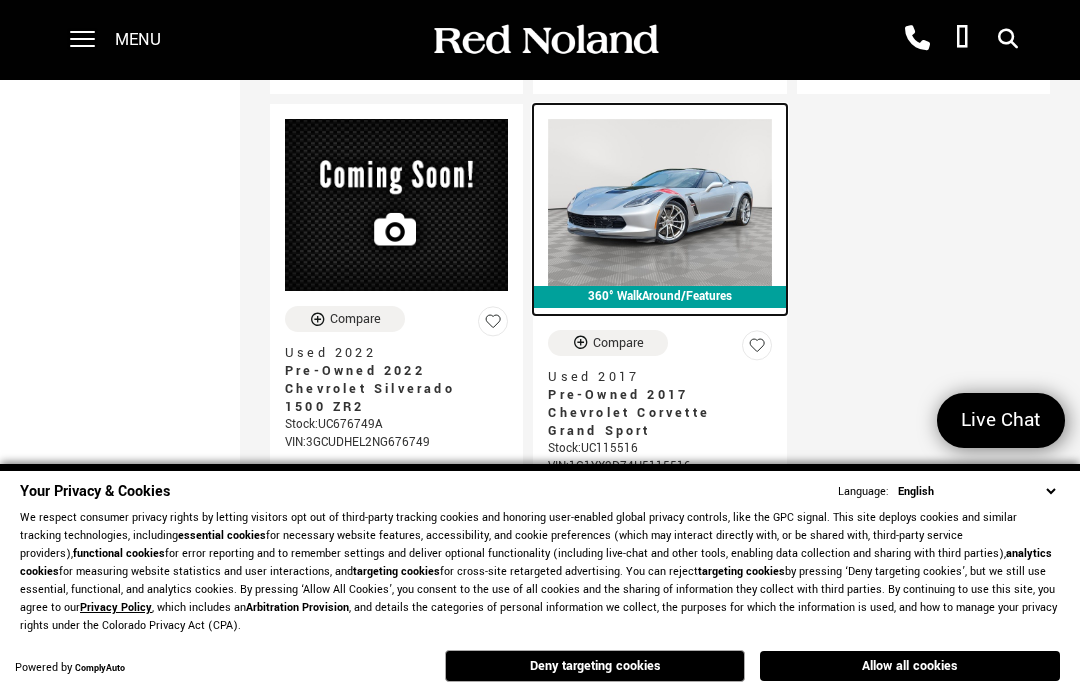 click at bounding box center [659, 202] 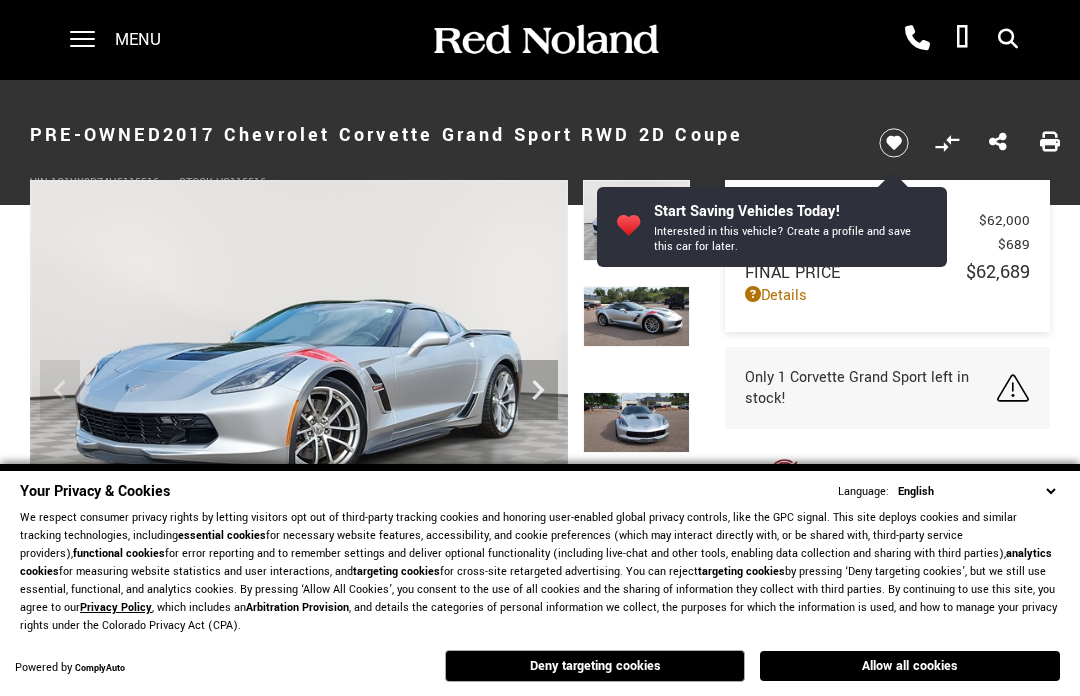 scroll, scrollTop: 0, scrollLeft: 0, axis: both 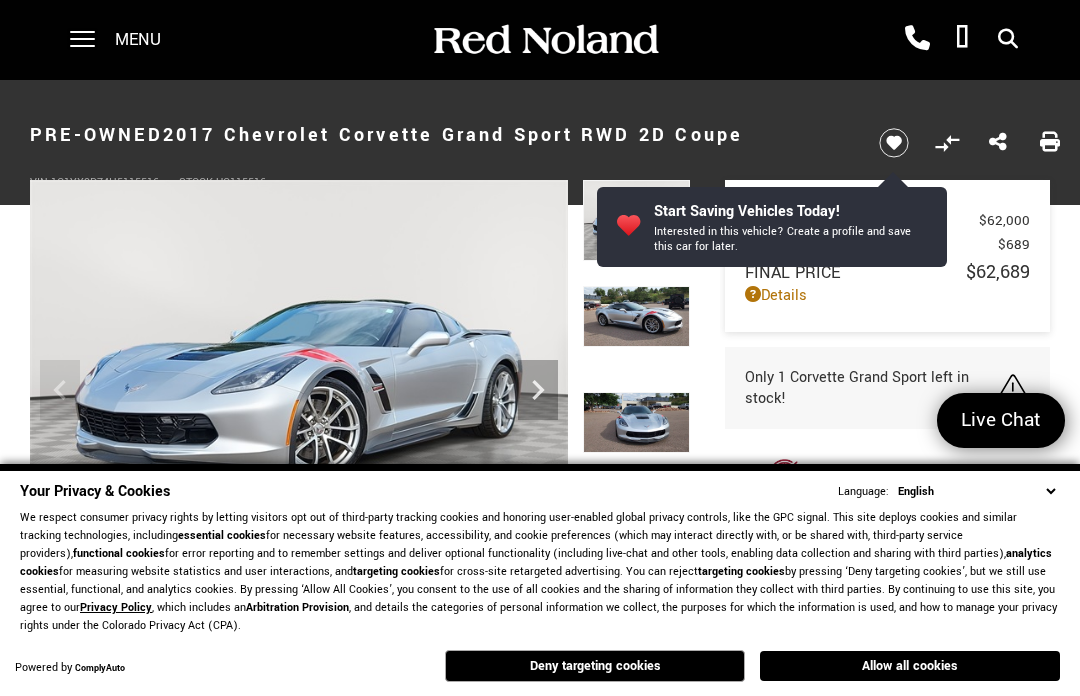 click at bounding box center (299, 382) 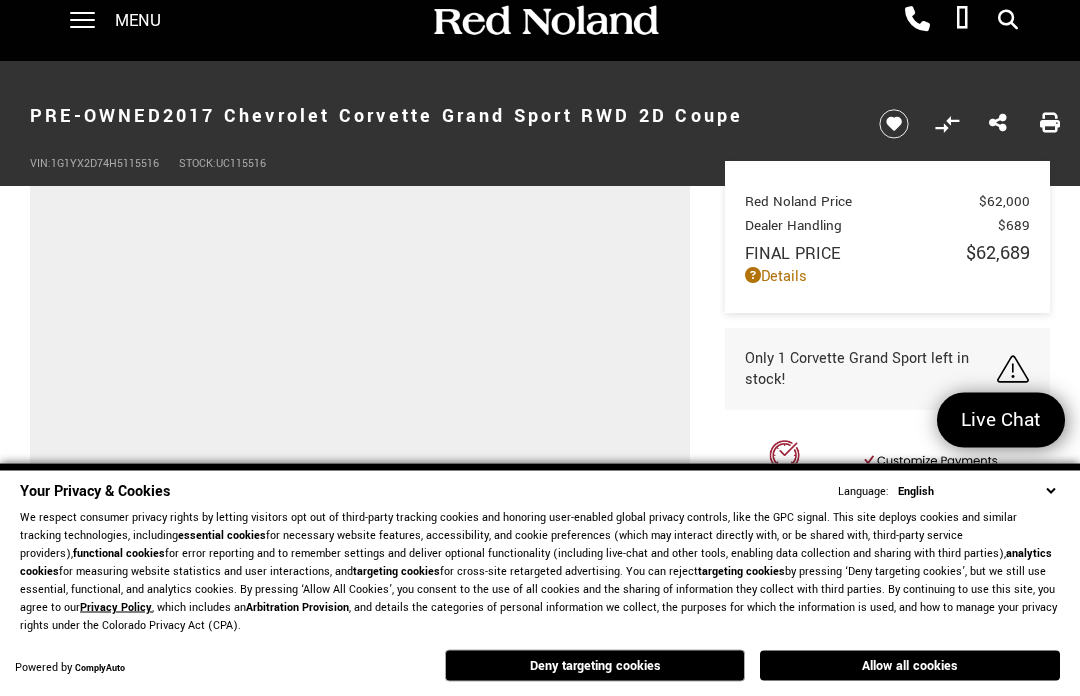 scroll, scrollTop: 19, scrollLeft: 0, axis: vertical 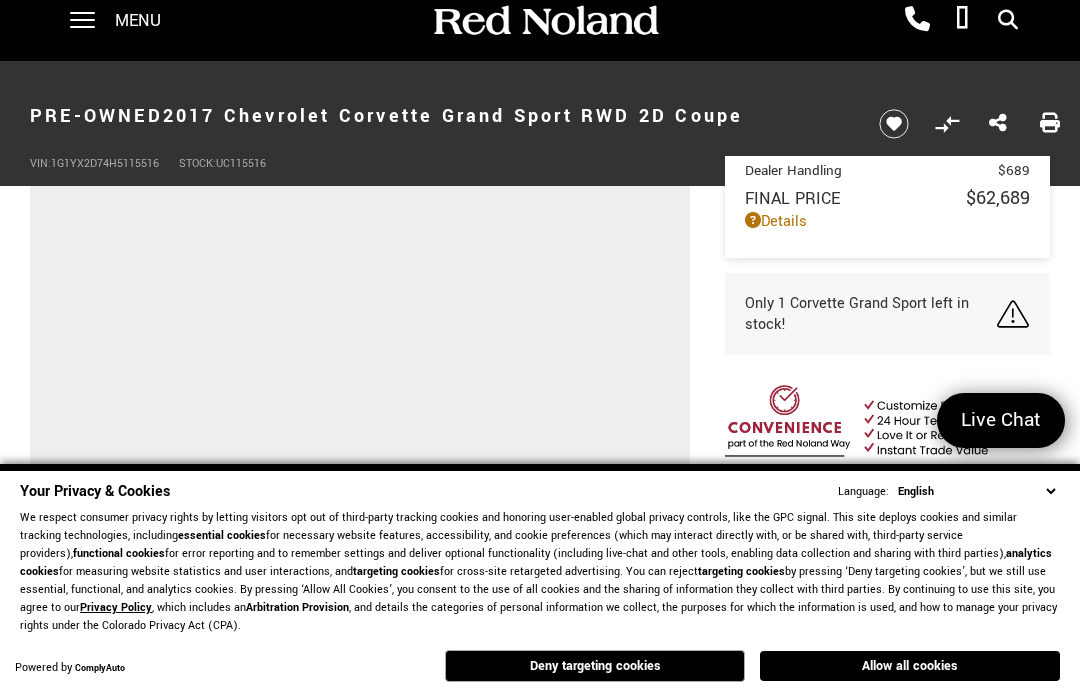 click on "Deny targeting cookies" at bounding box center [595, 666] 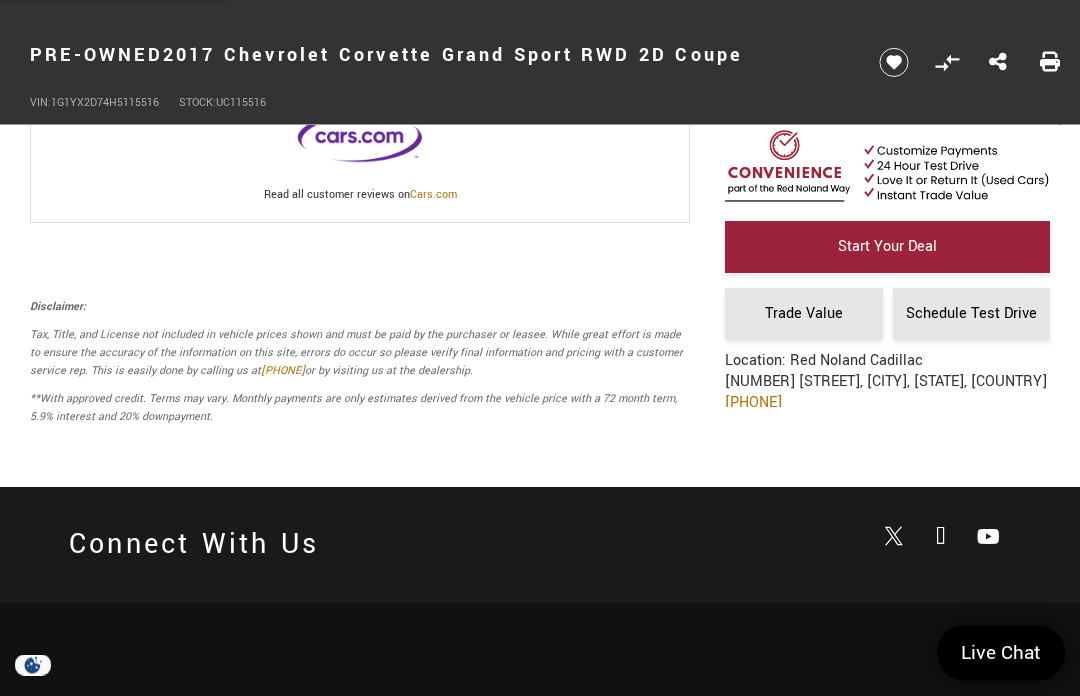 scroll, scrollTop: 5792, scrollLeft: 0, axis: vertical 